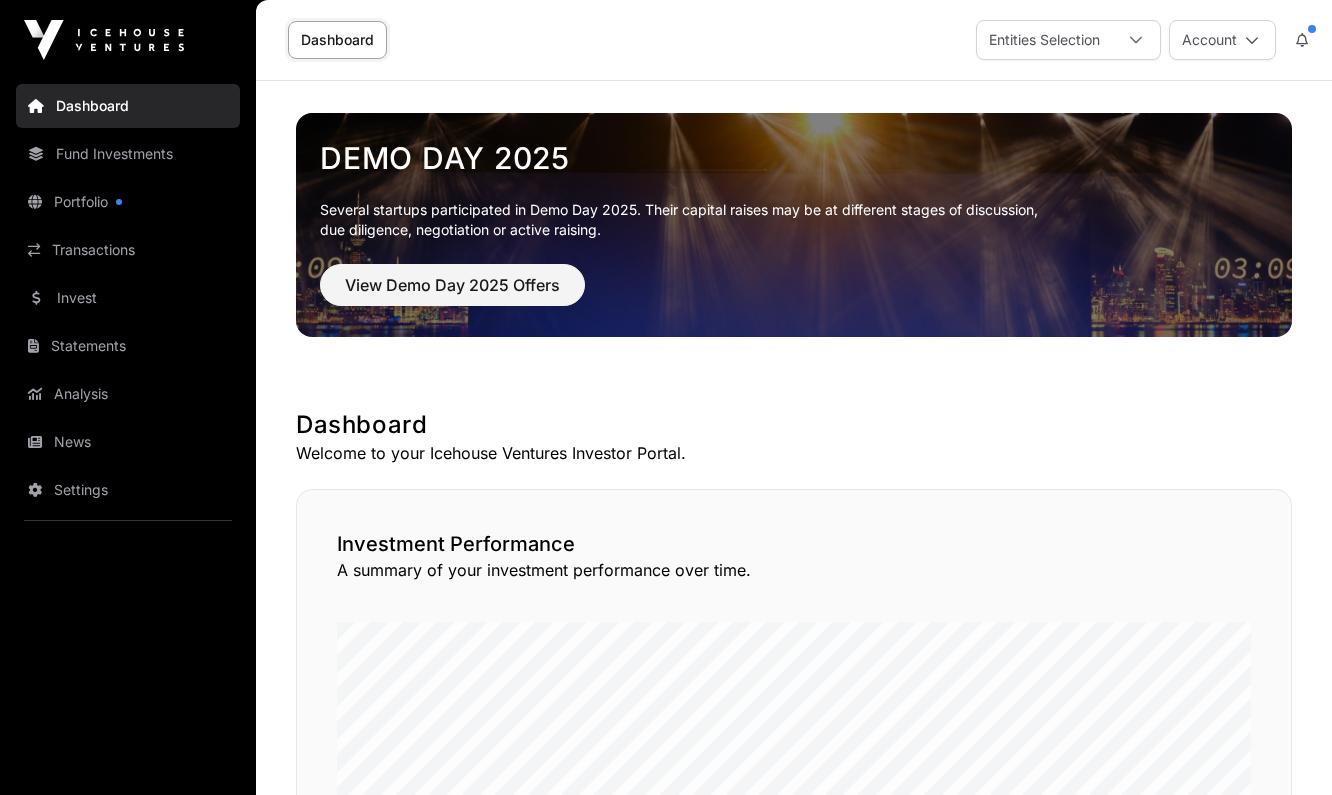 scroll, scrollTop: 0, scrollLeft: 0, axis: both 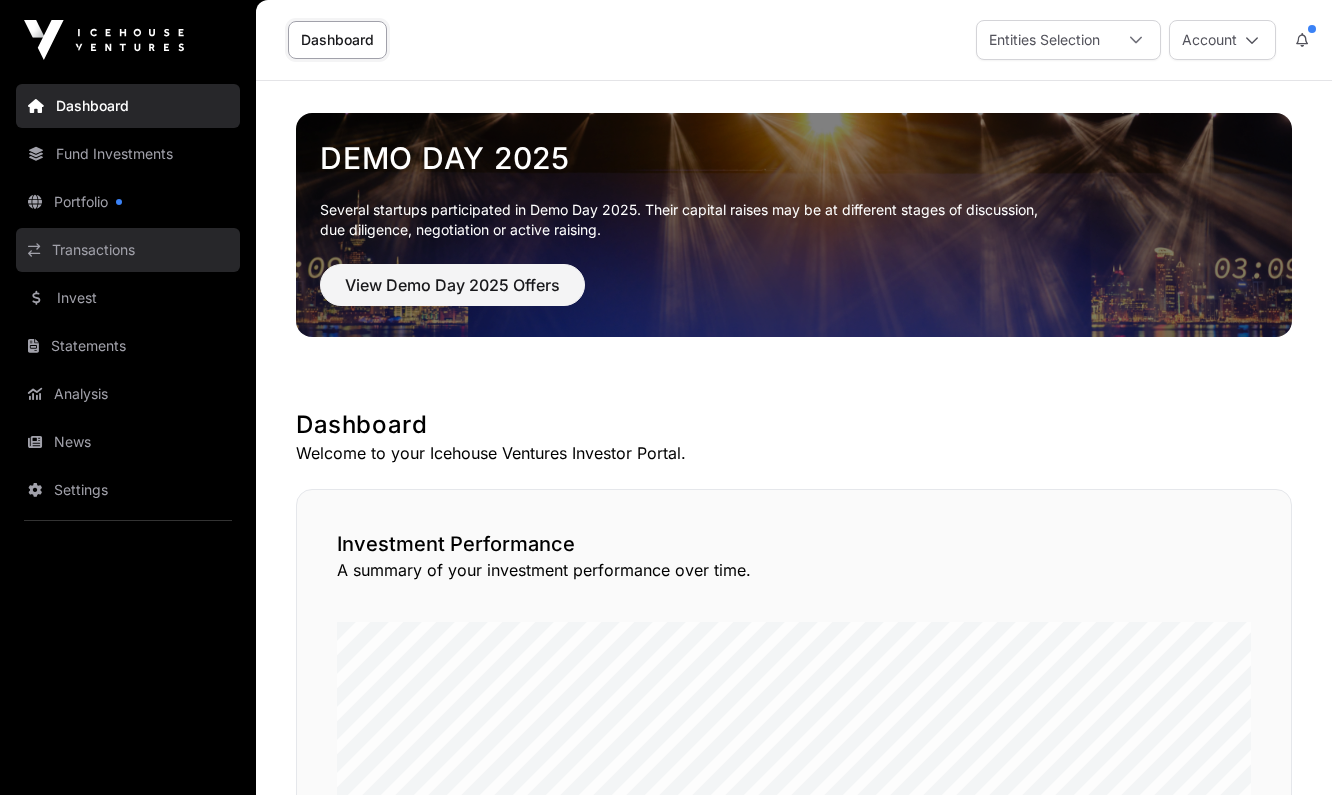 click on "Transactions" 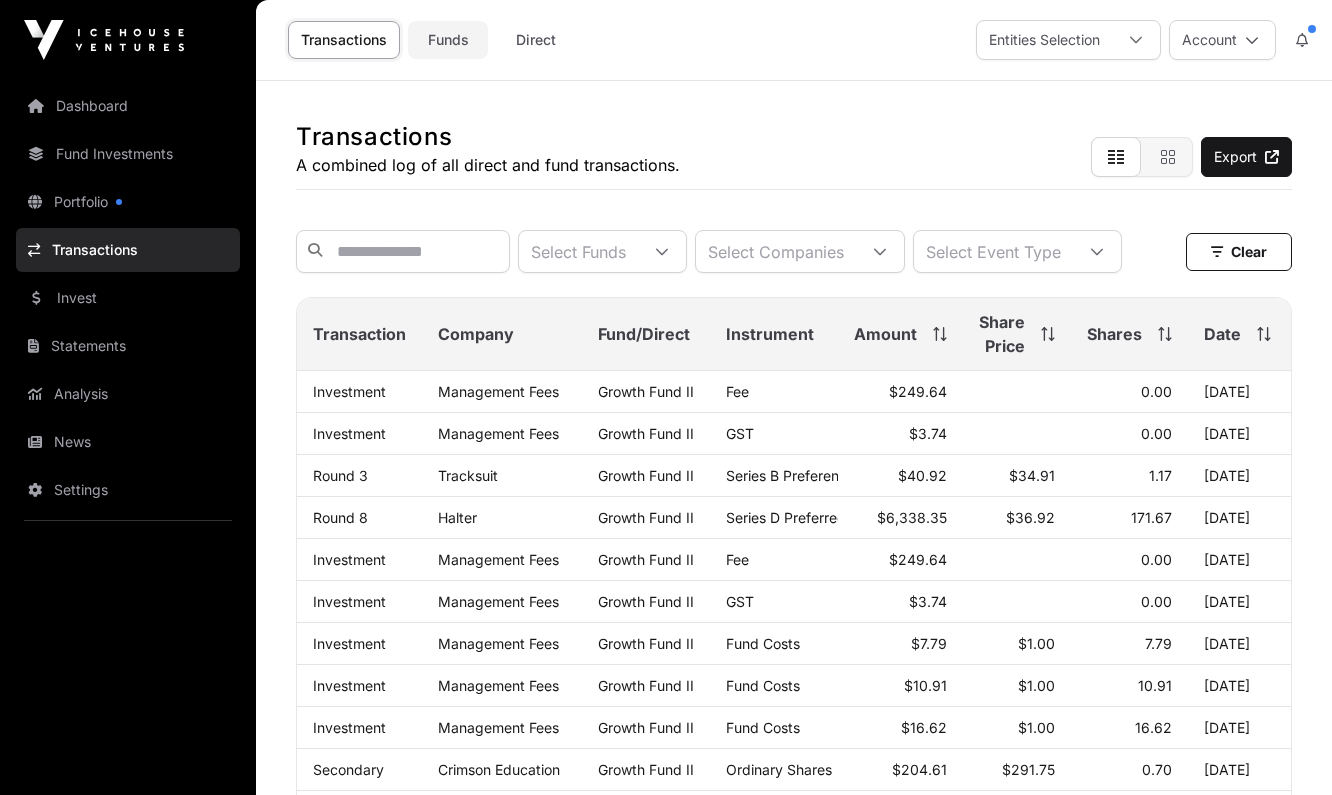 click on "Funds" 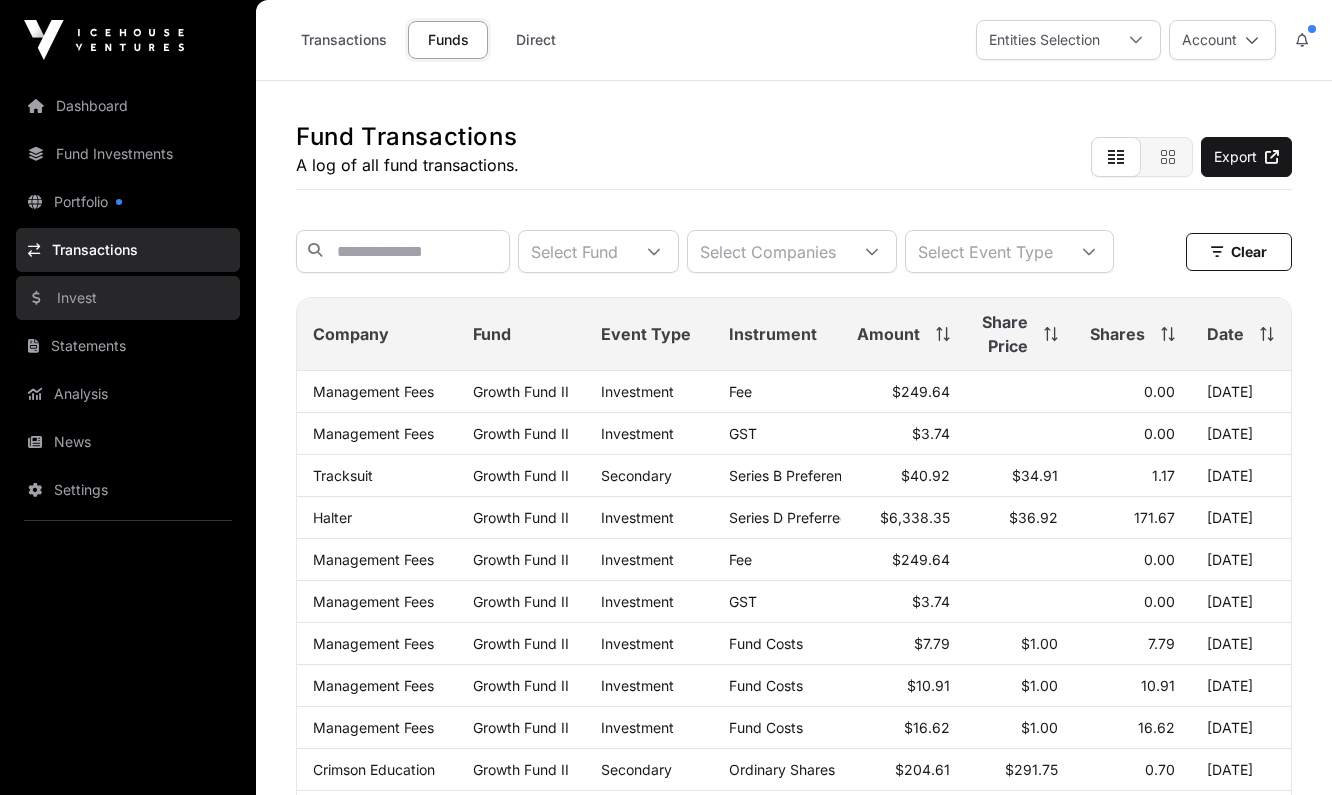 click on "Invest" 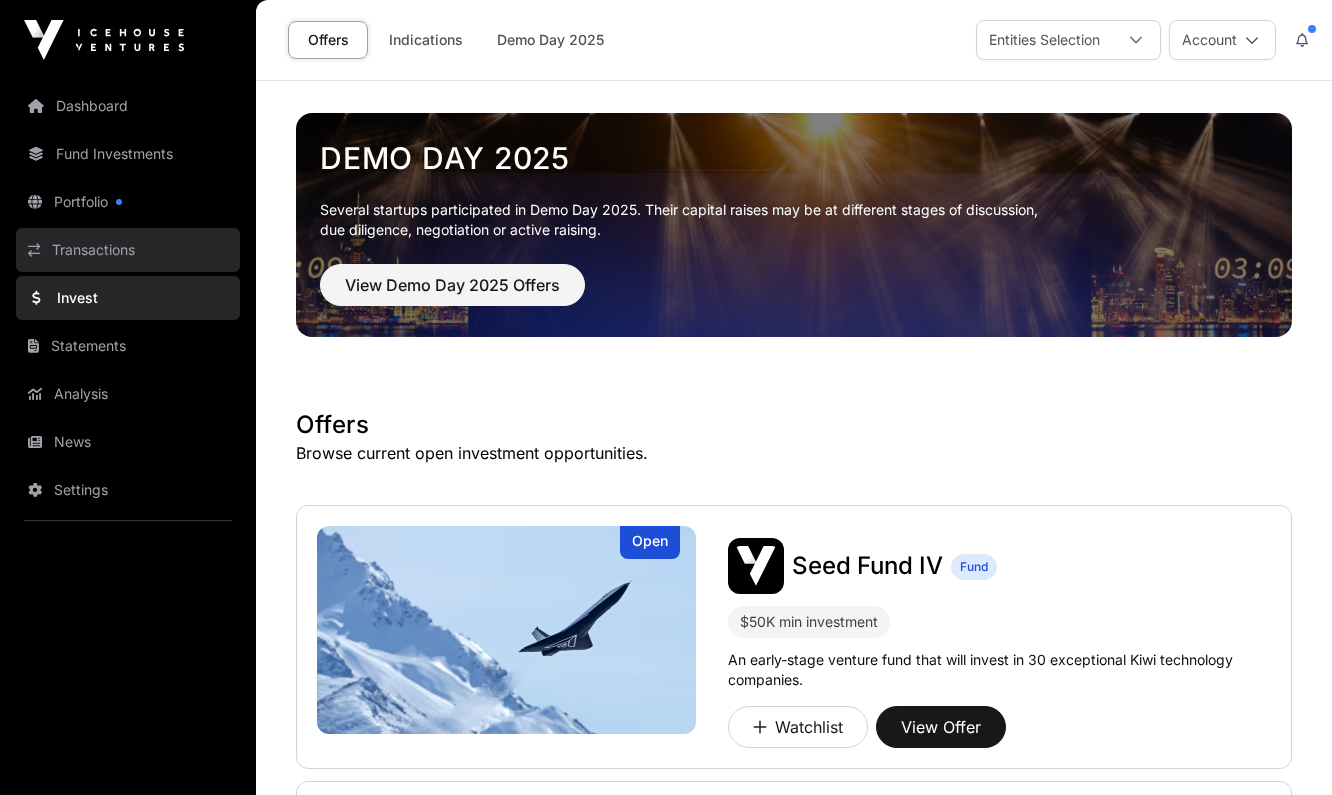 scroll, scrollTop: 0, scrollLeft: 0, axis: both 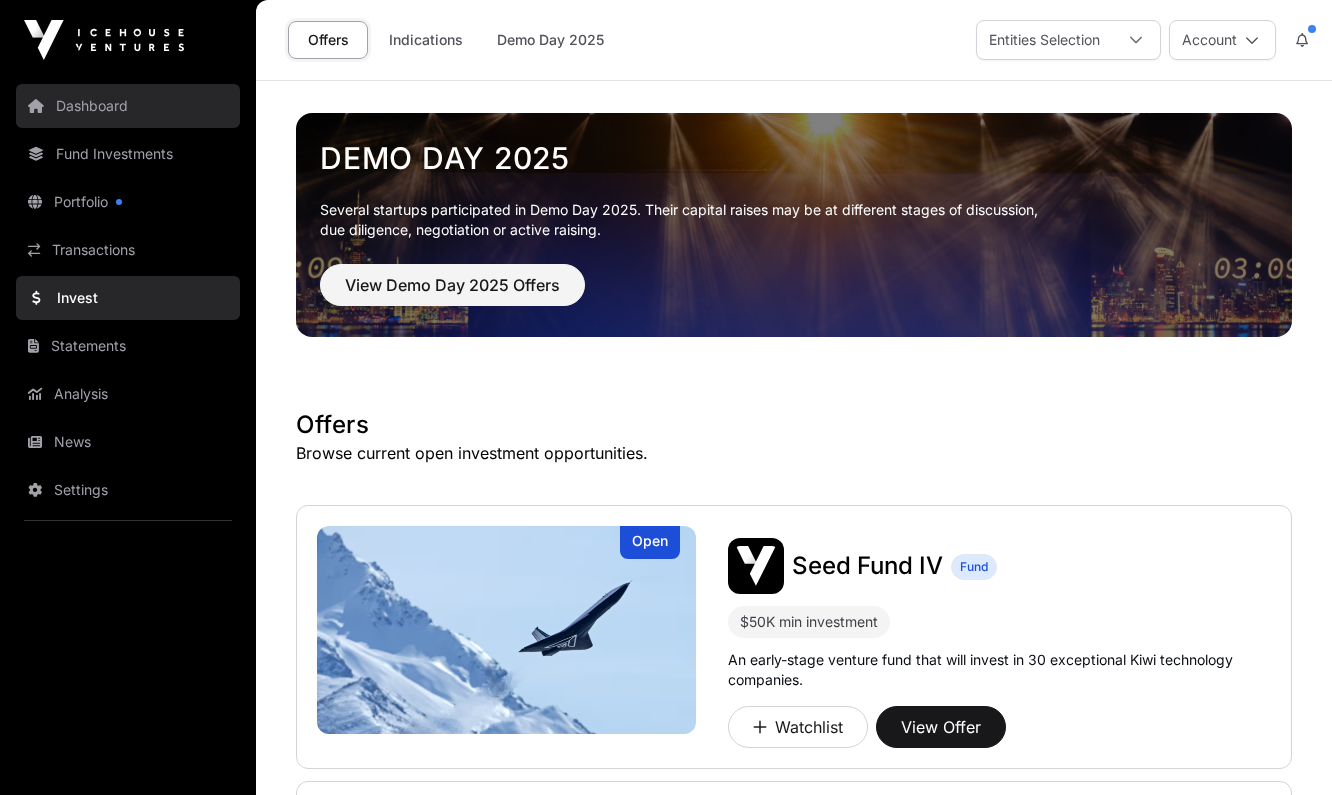 click on "Dashboard" 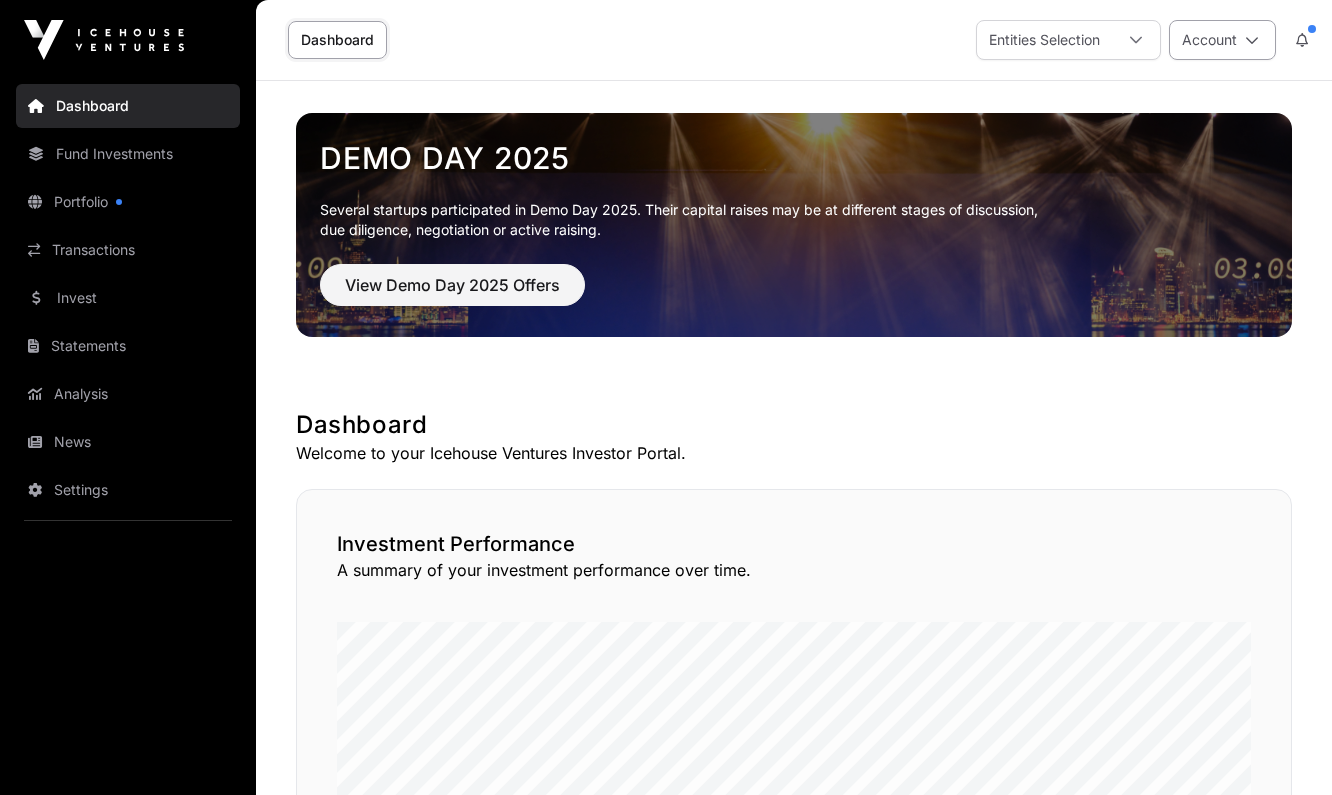 scroll, scrollTop: 0, scrollLeft: 0, axis: both 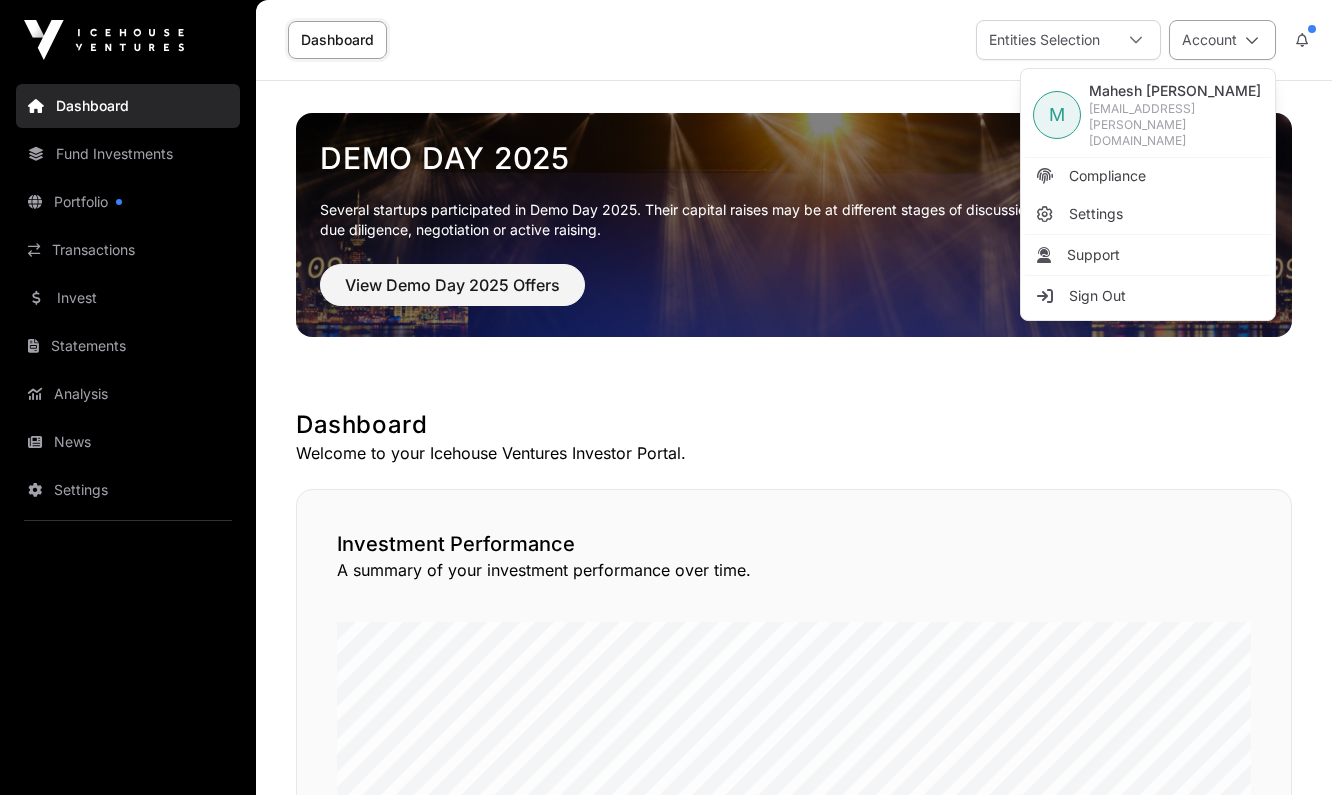 click on "Account" 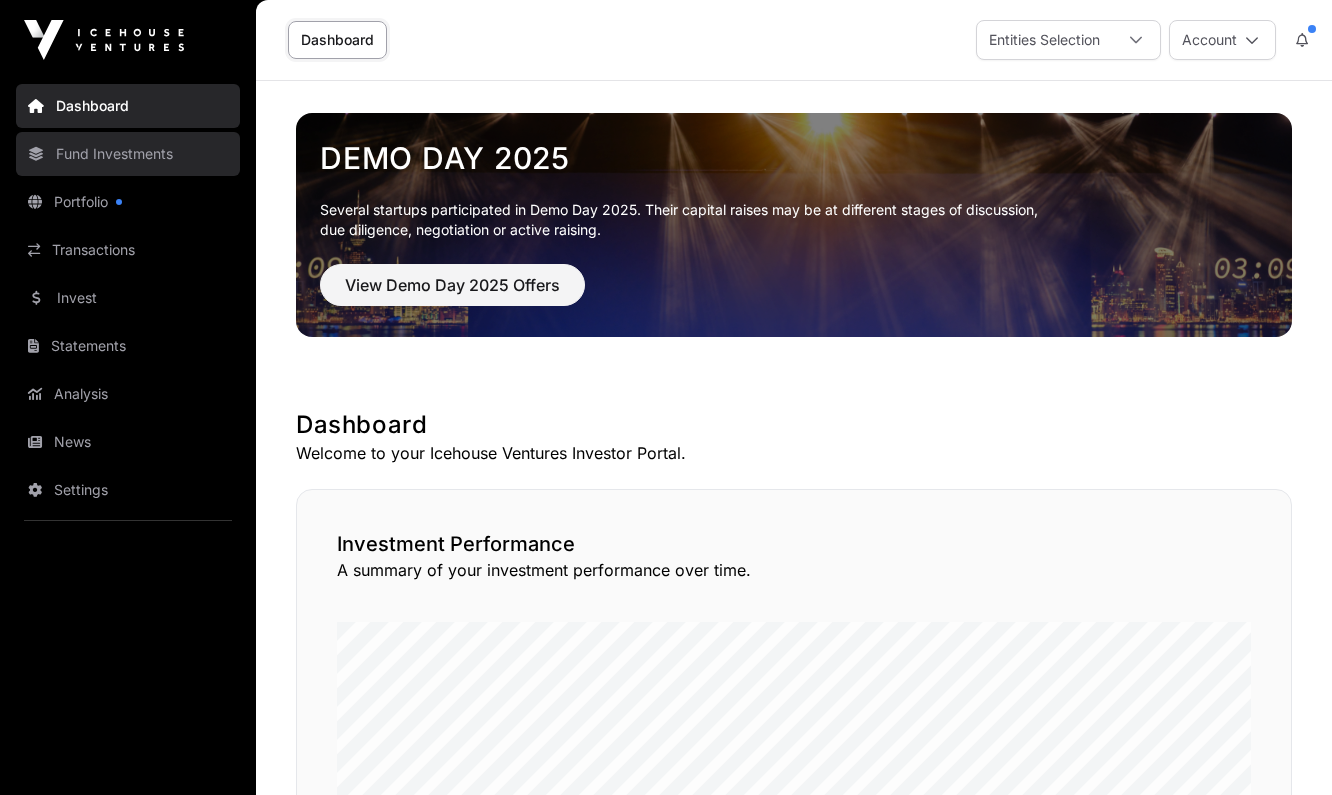 click on "Fund Investments" 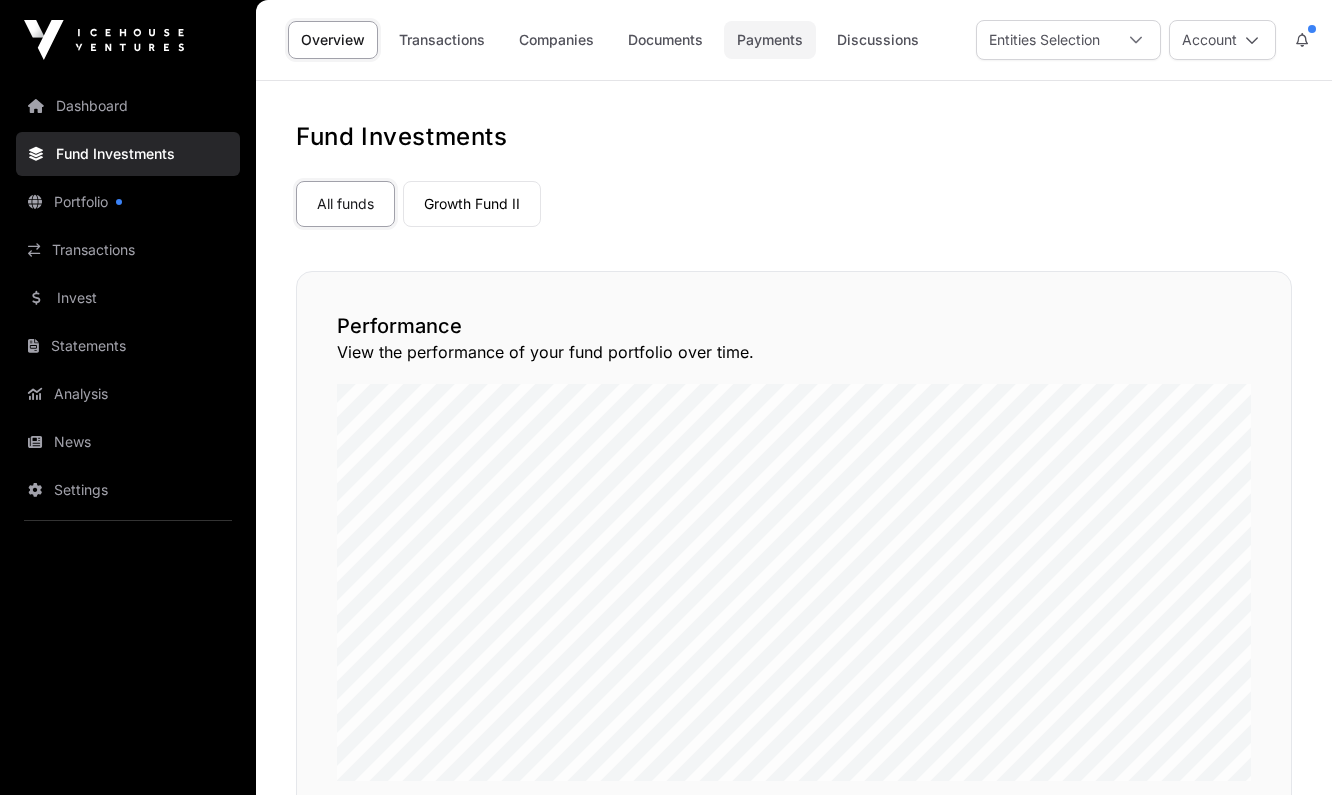 click on "Payments" 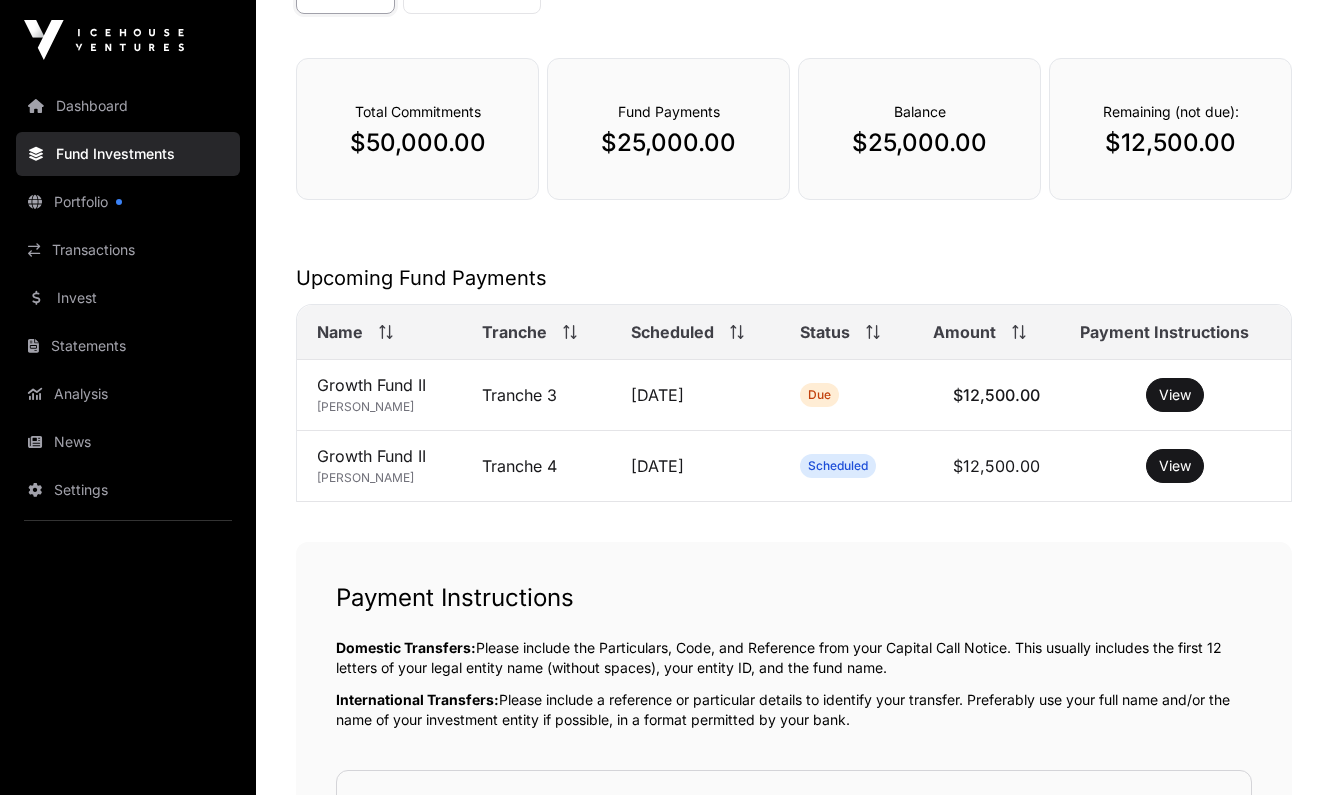 scroll, scrollTop: 232, scrollLeft: 0, axis: vertical 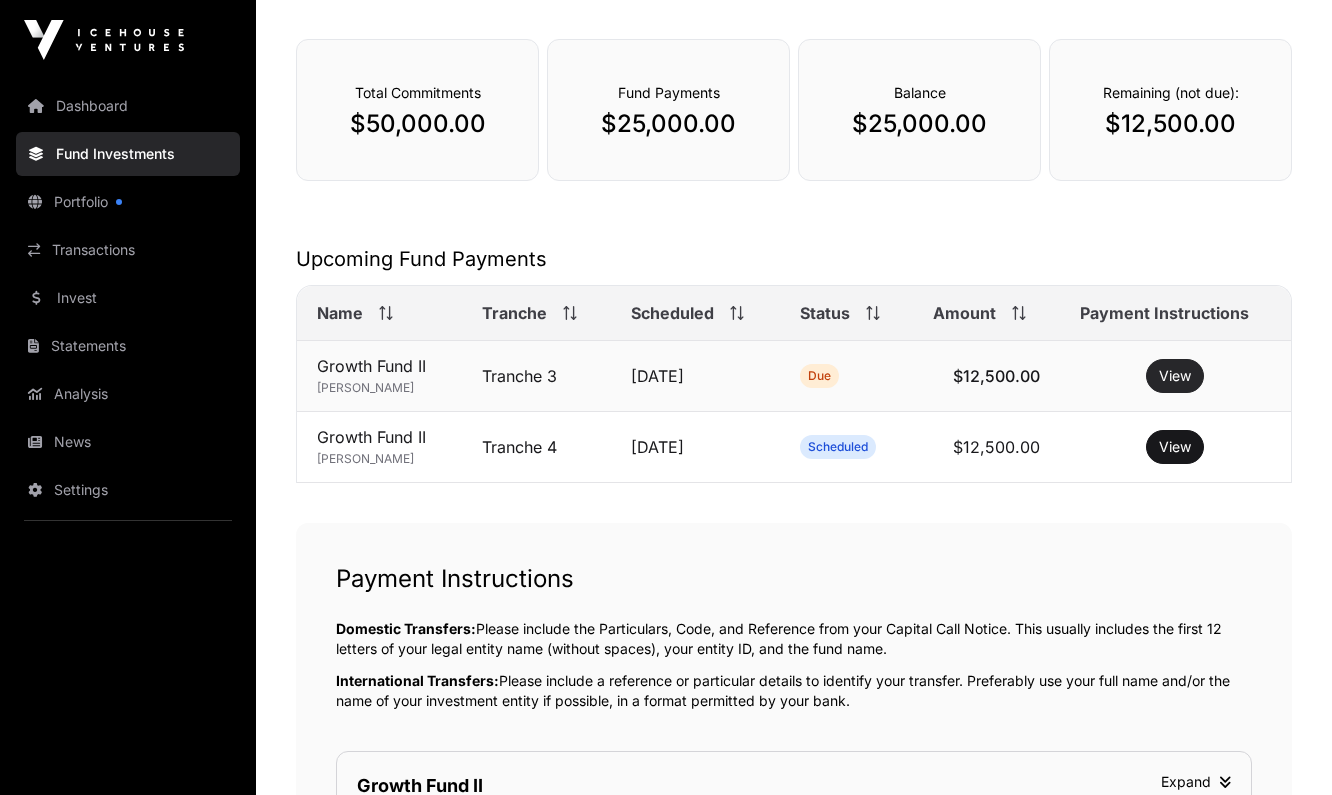 click on "View" 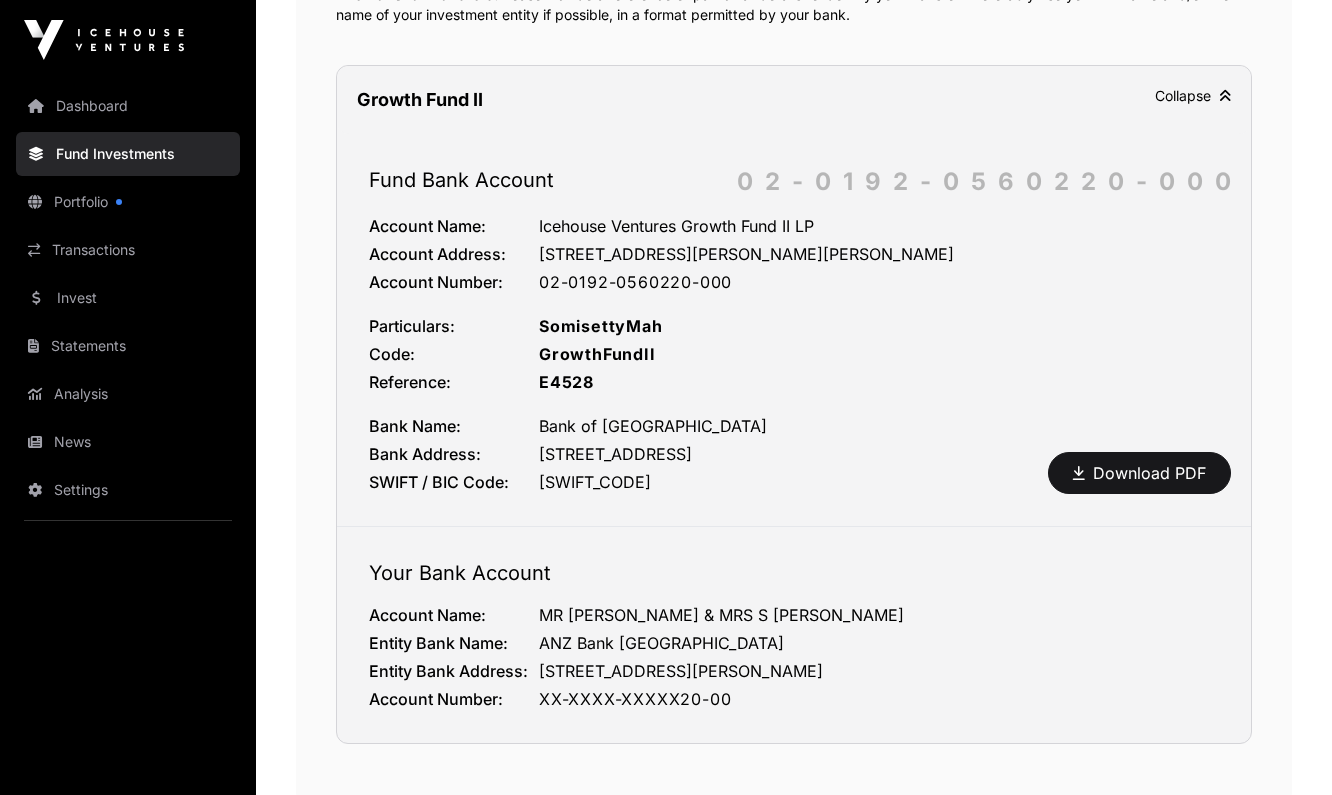 scroll, scrollTop: 916, scrollLeft: 0, axis: vertical 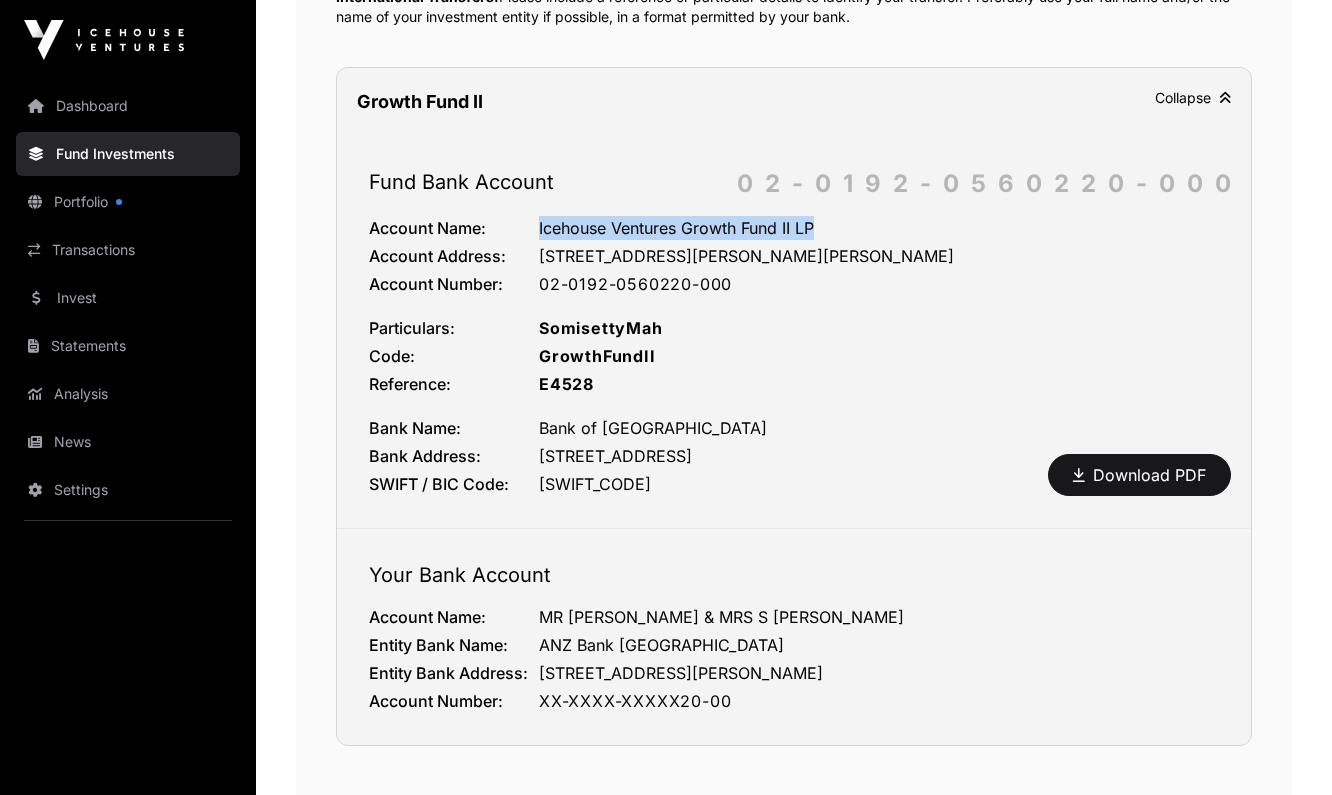 drag, startPoint x: 541, startPoint y: 224, endPoint x: 845, endPoint y: 228, distance: 304.0263 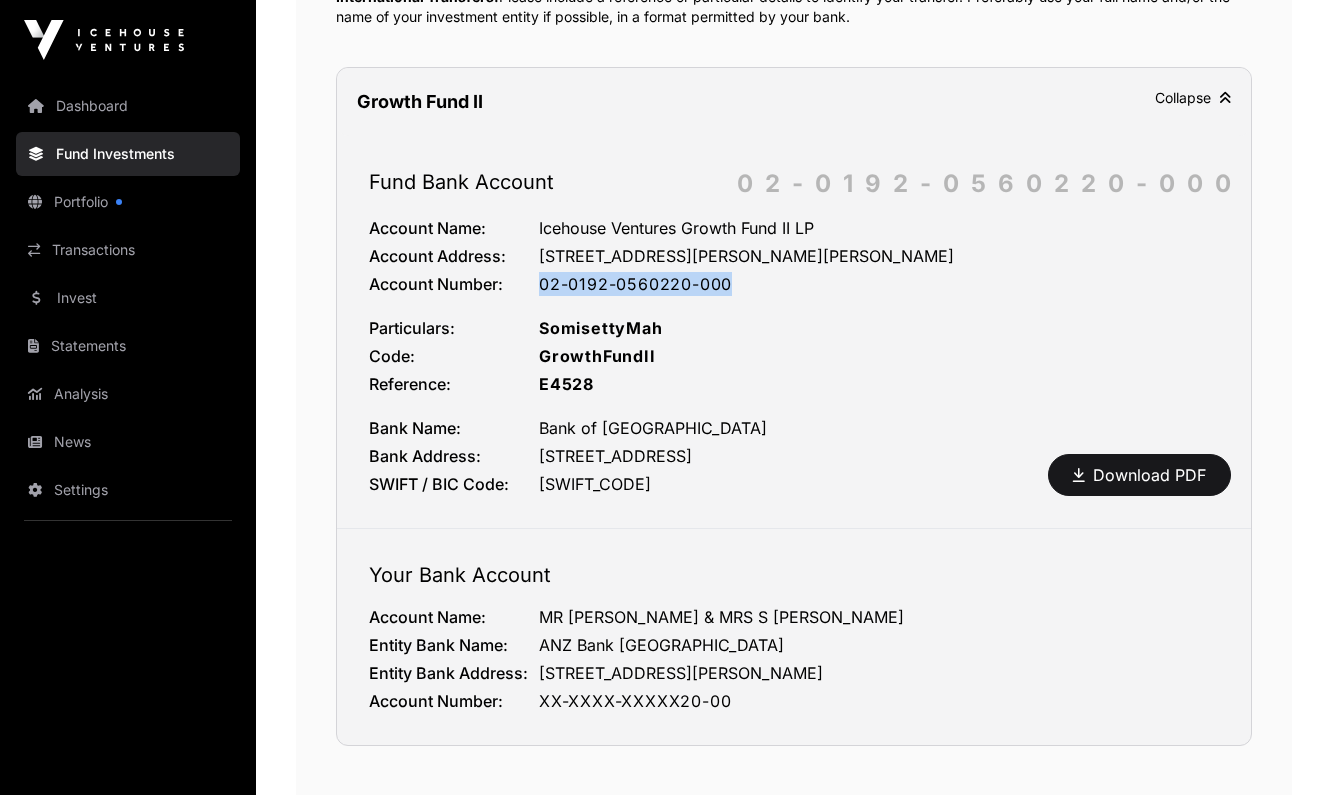 drag, startPoint x: 539, startPoint y: 286, endPoint x: 749, endPoint y: 293, distance: 210.11664 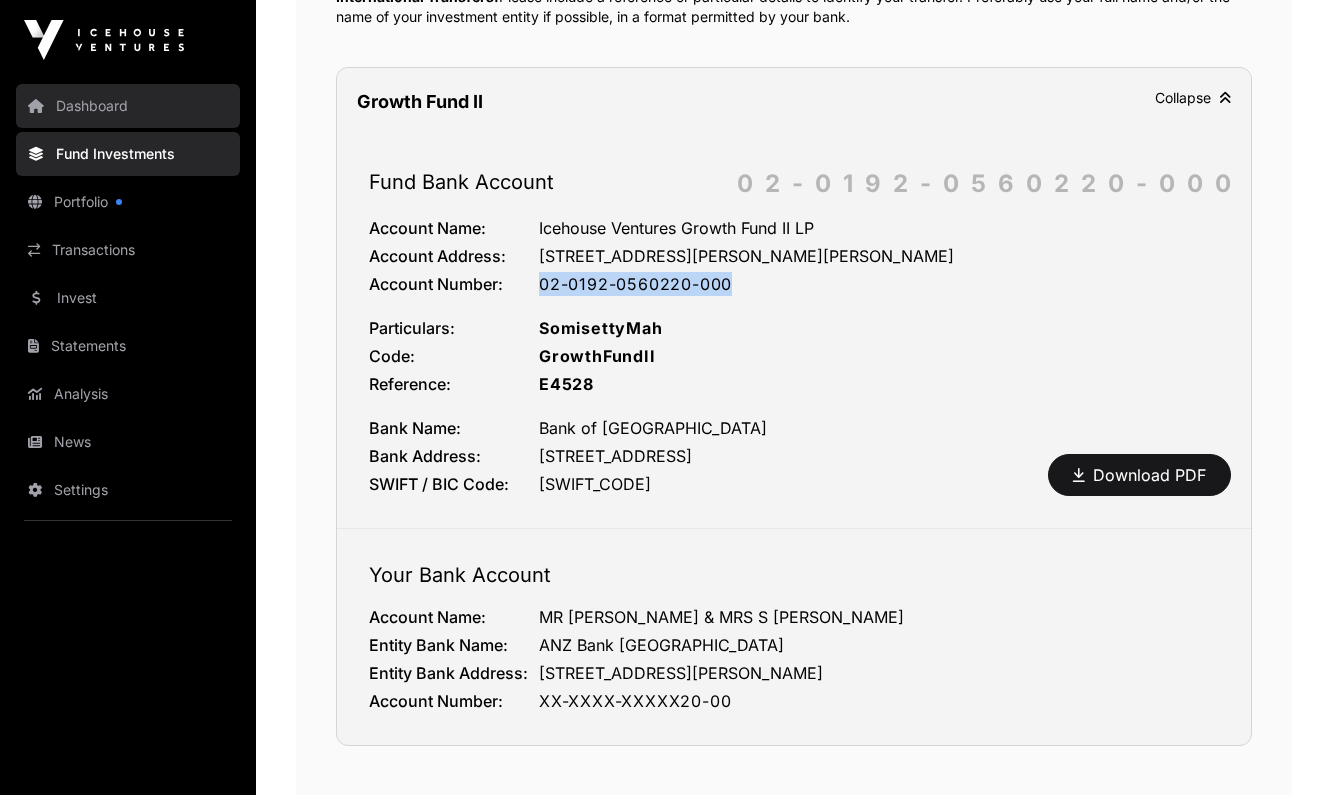 click on "Dashboard" 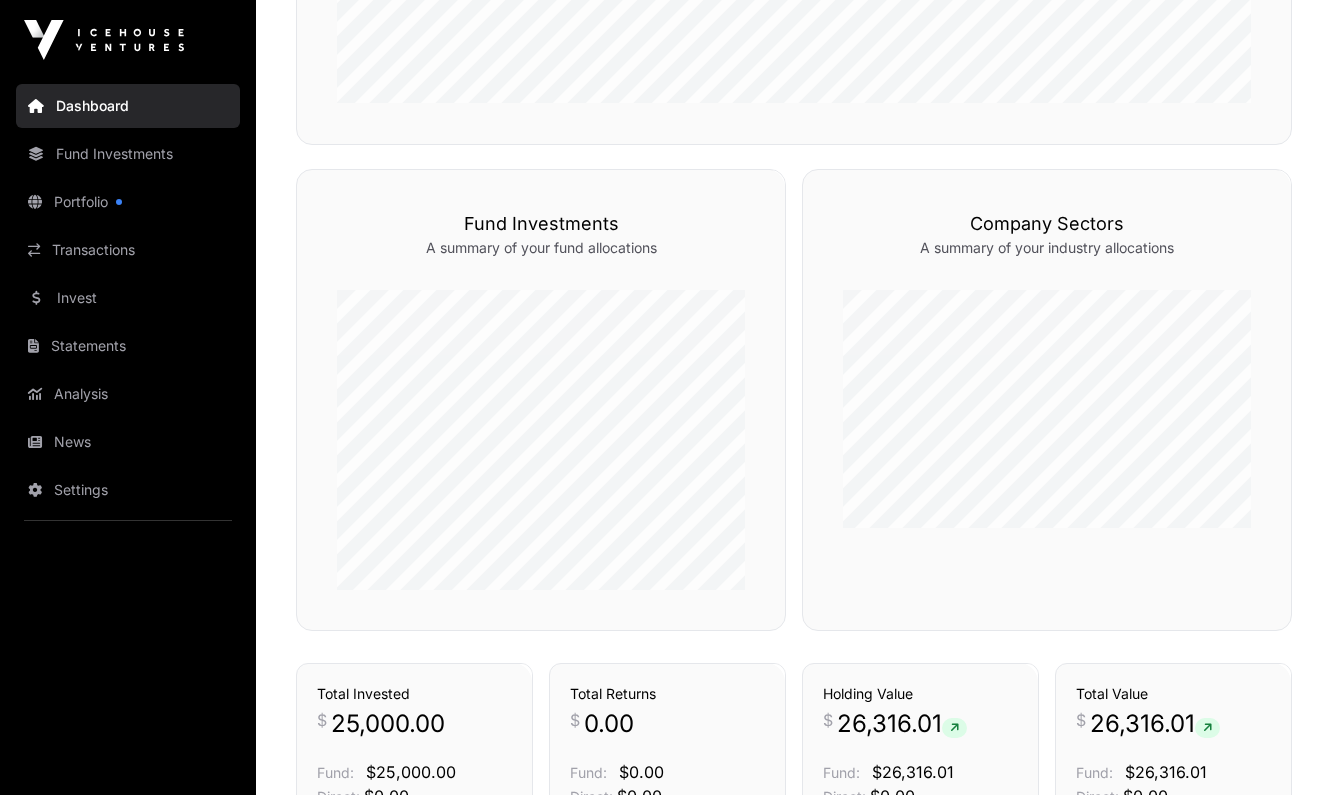 scroll, scrollTop: 0, scrollLeft: 0, axis: both 